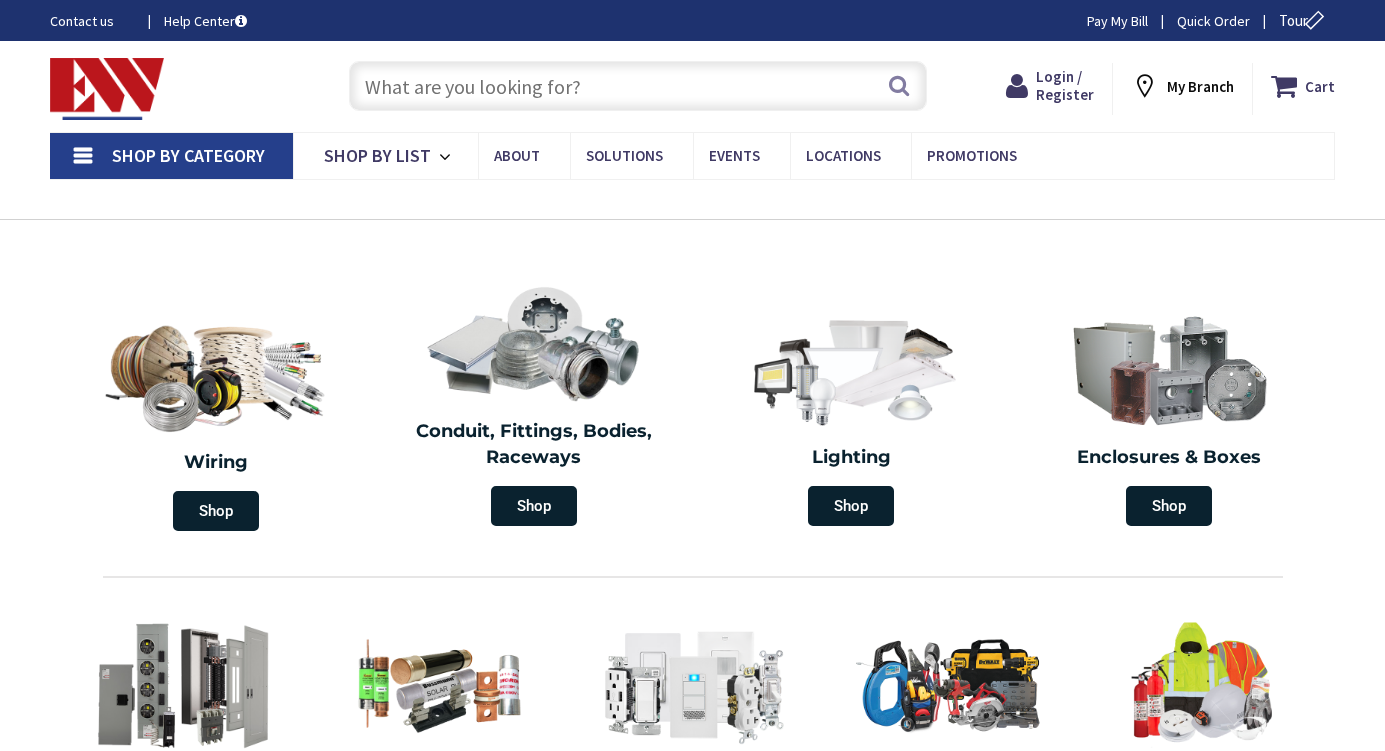 scroll, scrollTop: 0, scrollLeft: 0, axis: both 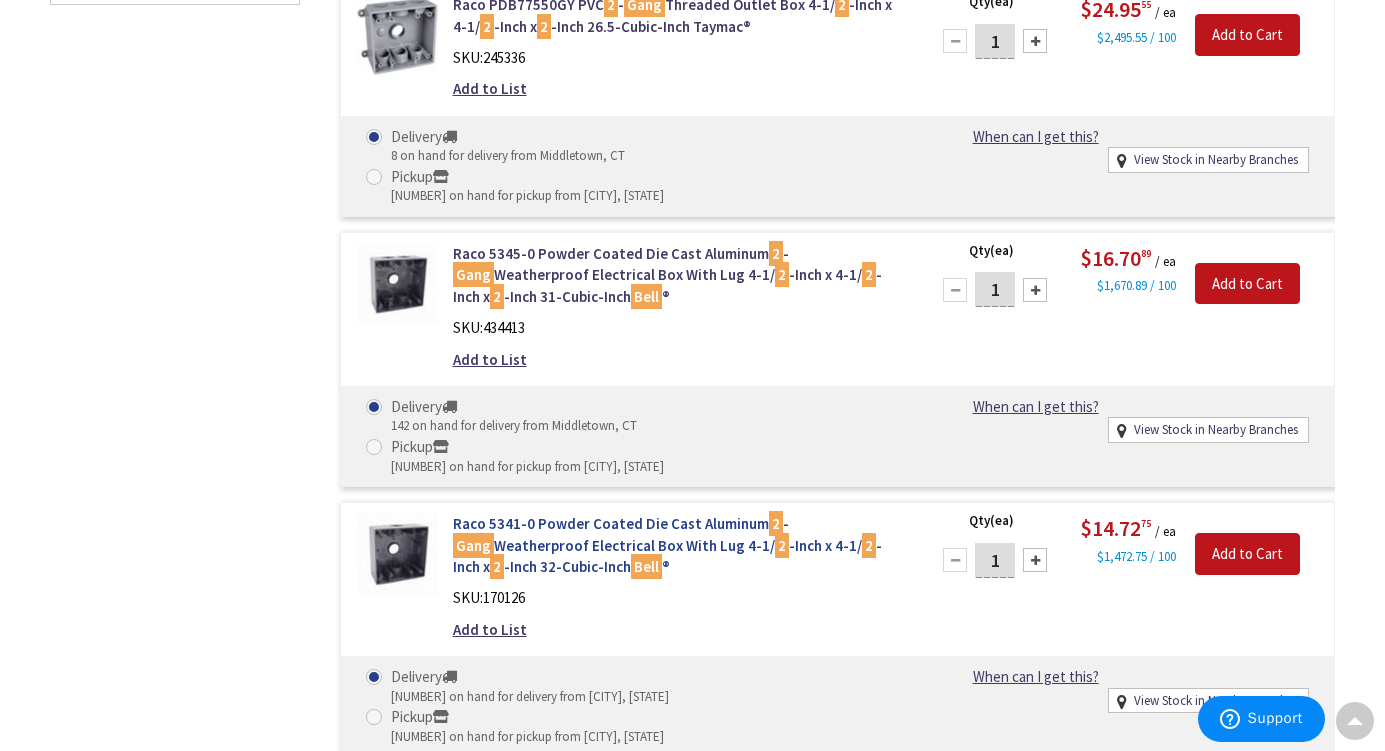 click on "Raco 5341-0 Powder Coated Die Cast Aluminum  2 - Gang  Weatherproof Electrical Box With Lug 4-1/ 2 -Inch x 4-1/ 2 -Inch x  2 -Inch 32-Cubic-Inch  Bell ®" at bounding box center (679, 545) 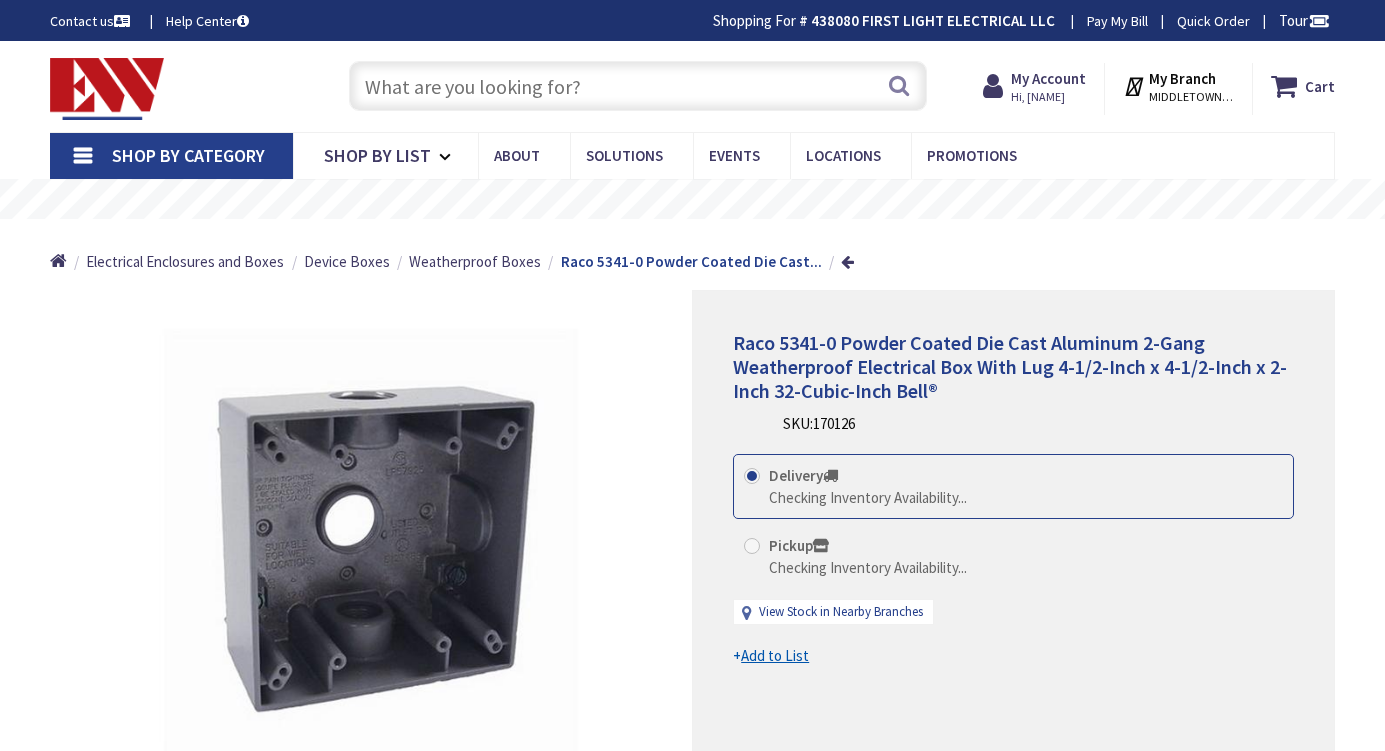 scroll, scrollTop: 0, scrollLeft: 0, axis: both 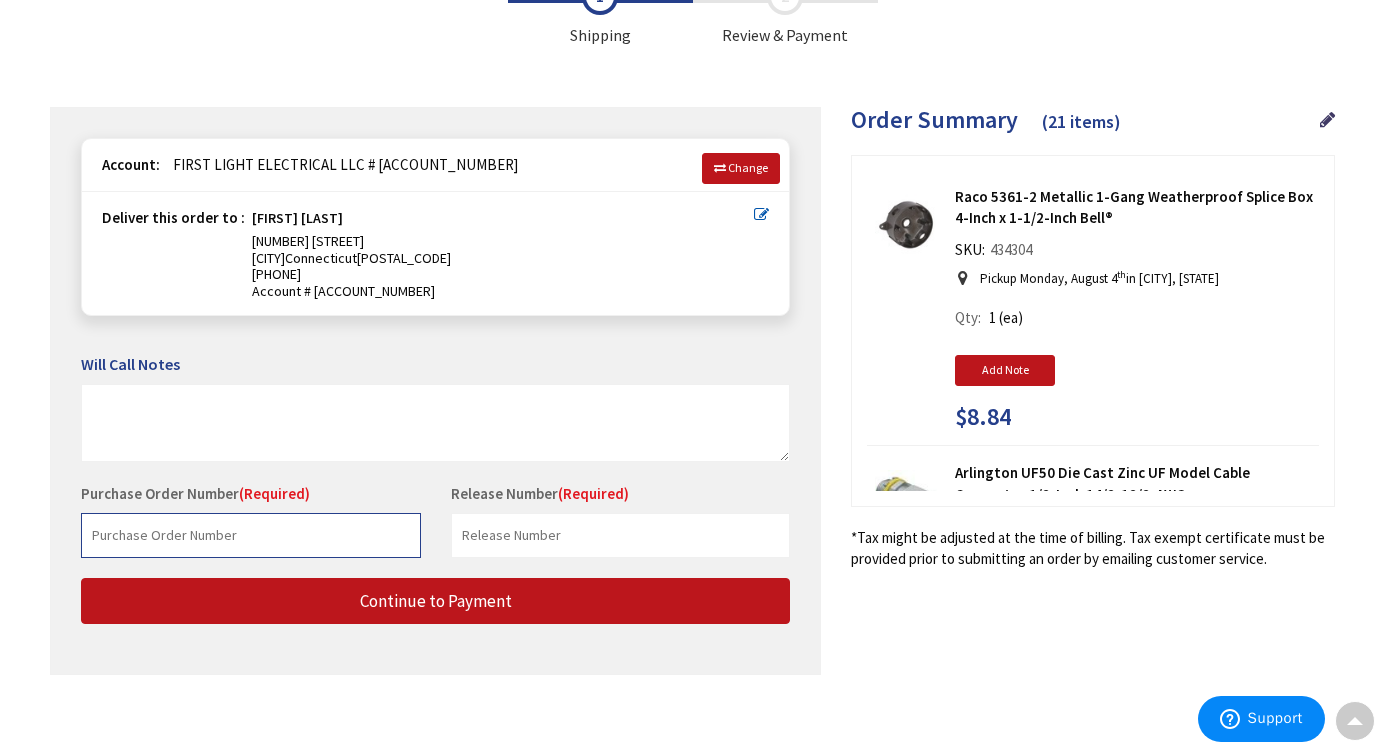 click at bounding box center [251, 535] 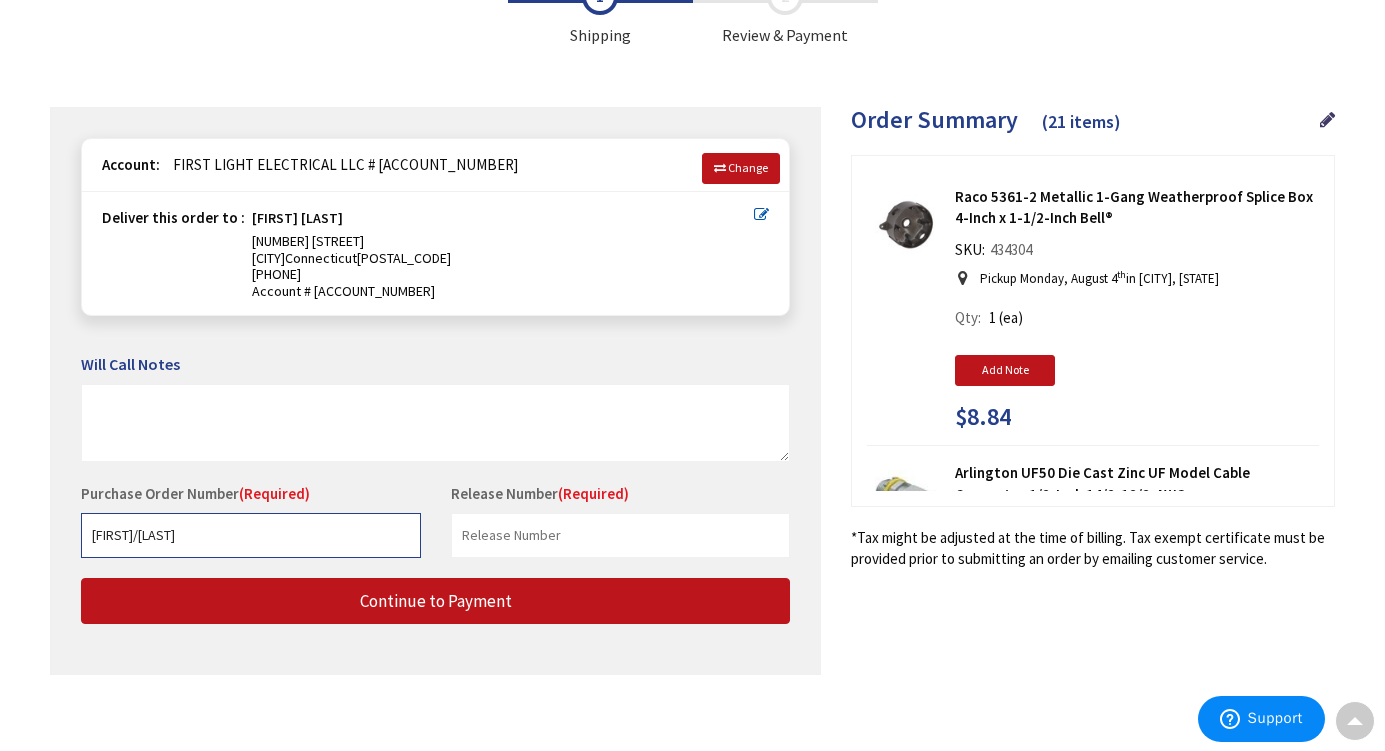 type on "Angelo/Shanon" 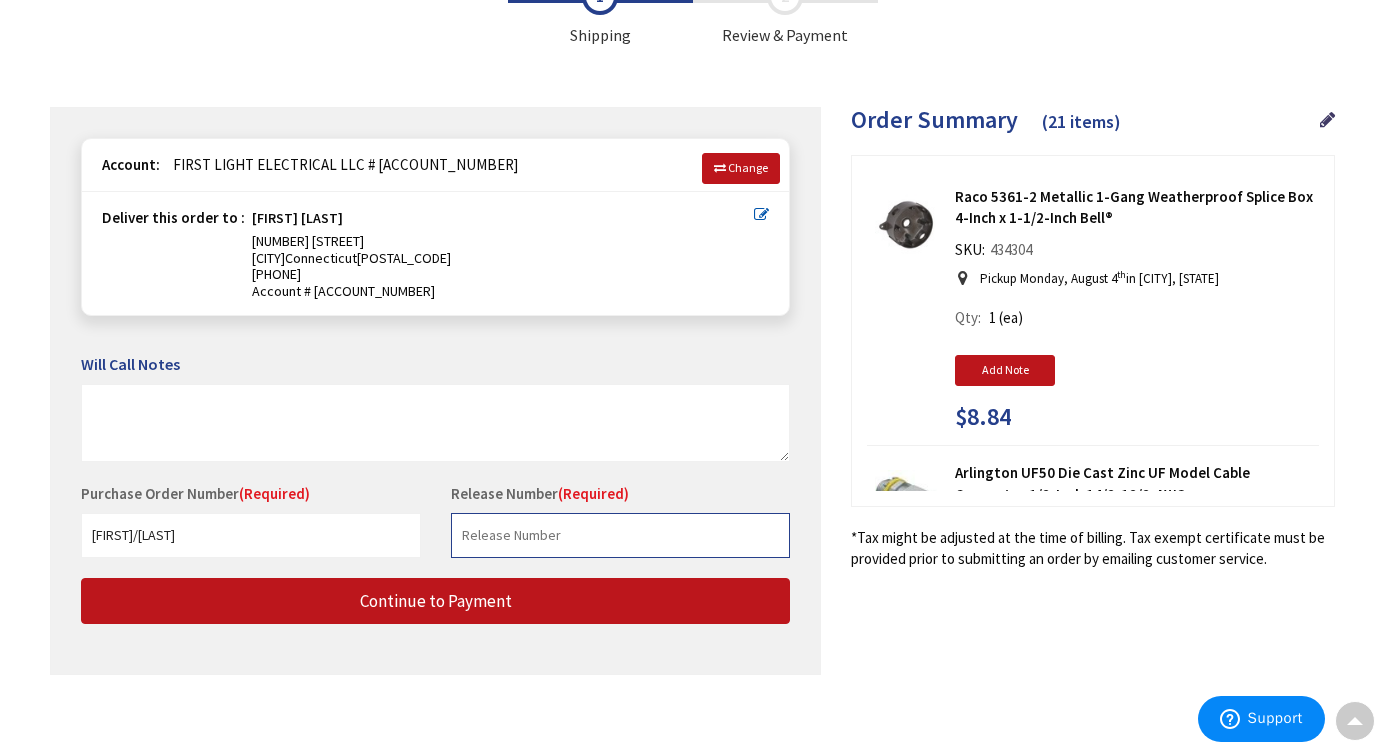 click at bounding box center (621, 535) 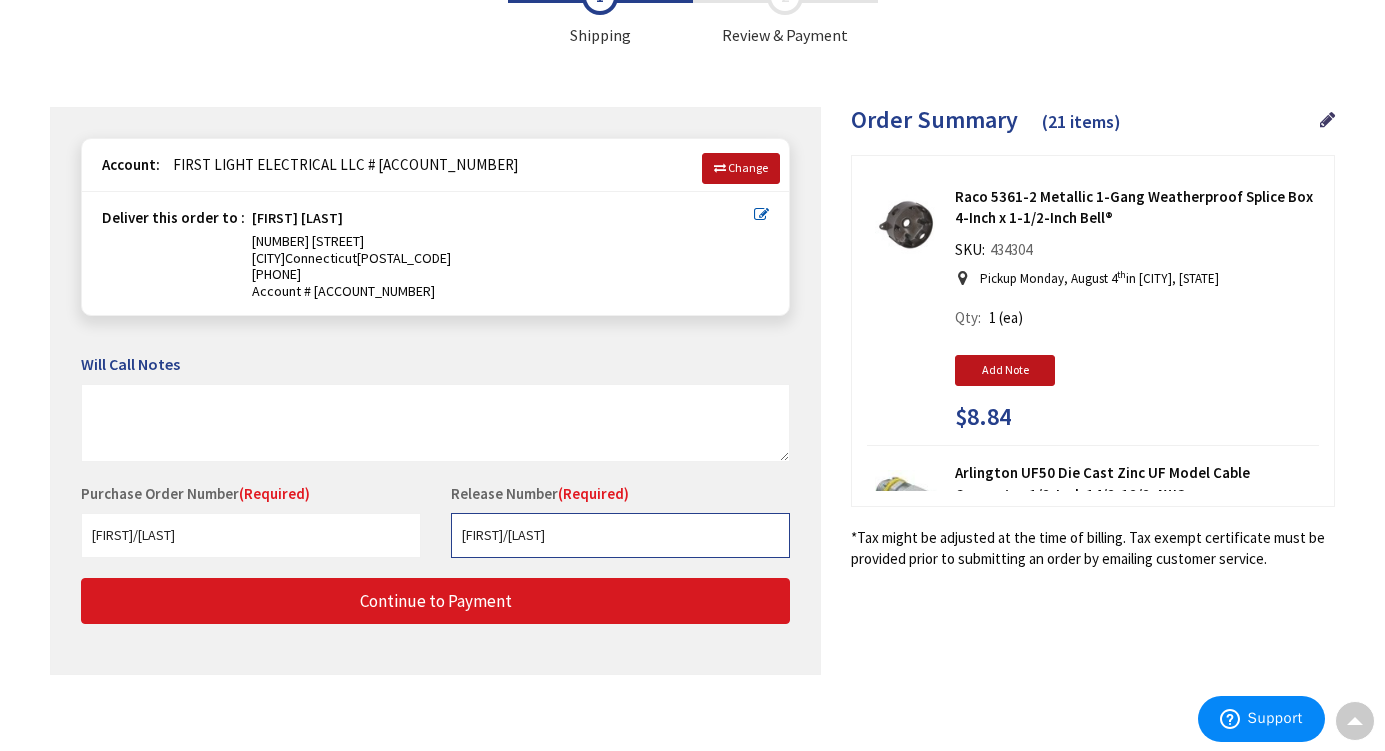 type on "Angelo/Shanon" 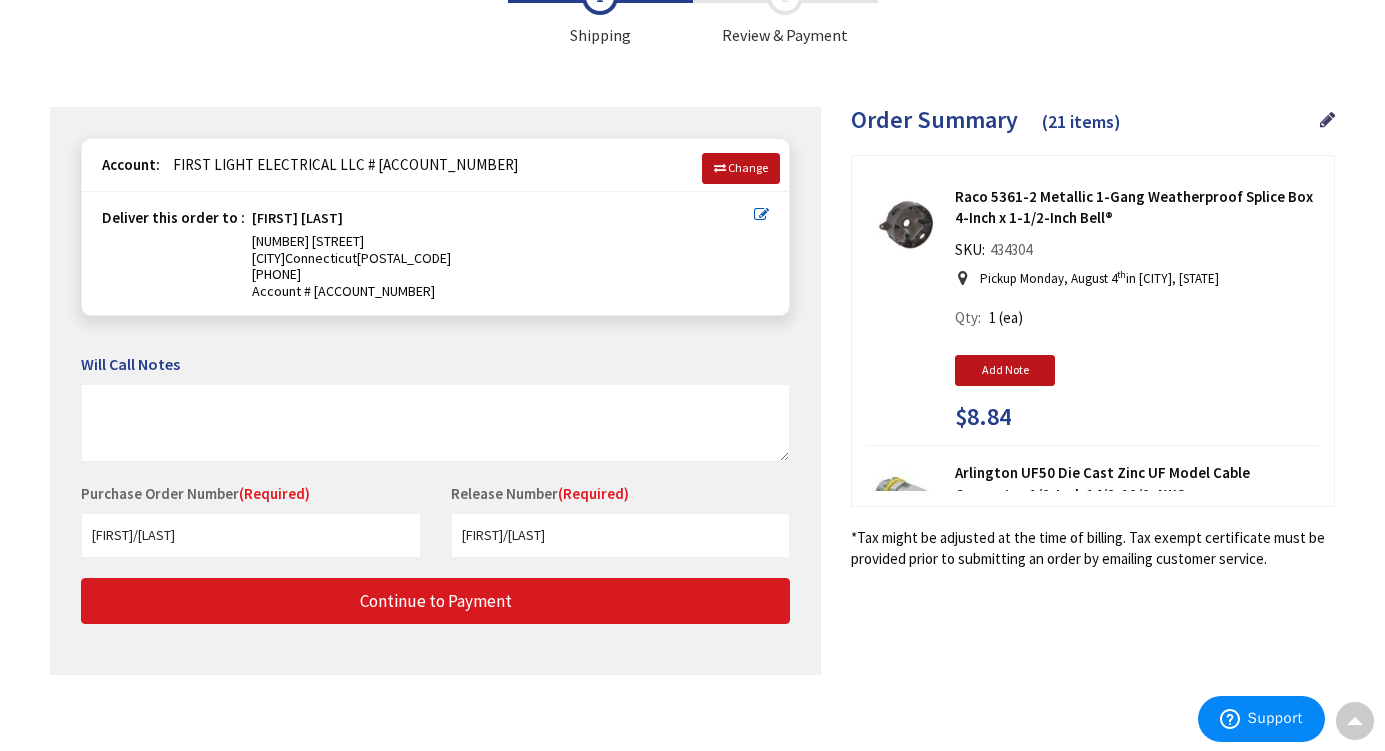 click on "Continue to Payment" at bounding box center (435, 601) 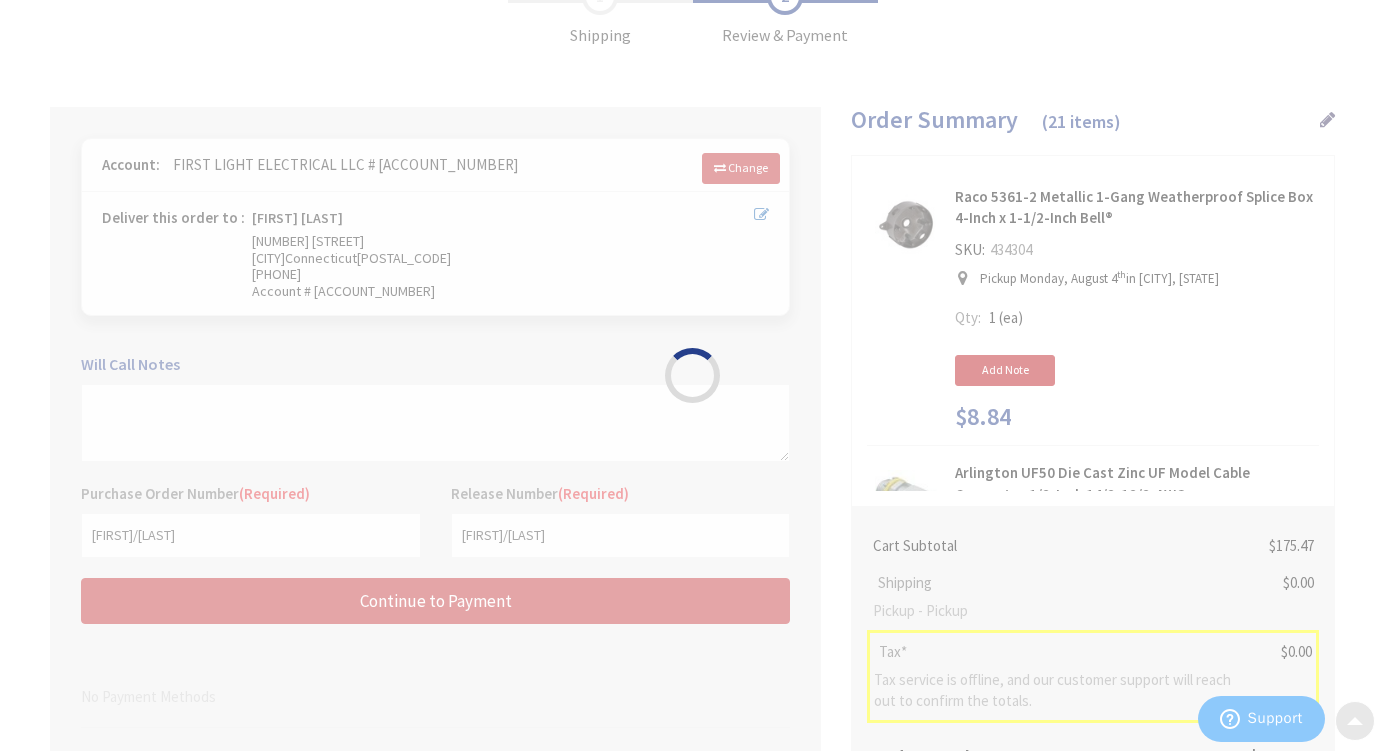 scroll, scrollTop: 0, scrollLeft: 0, axis: both 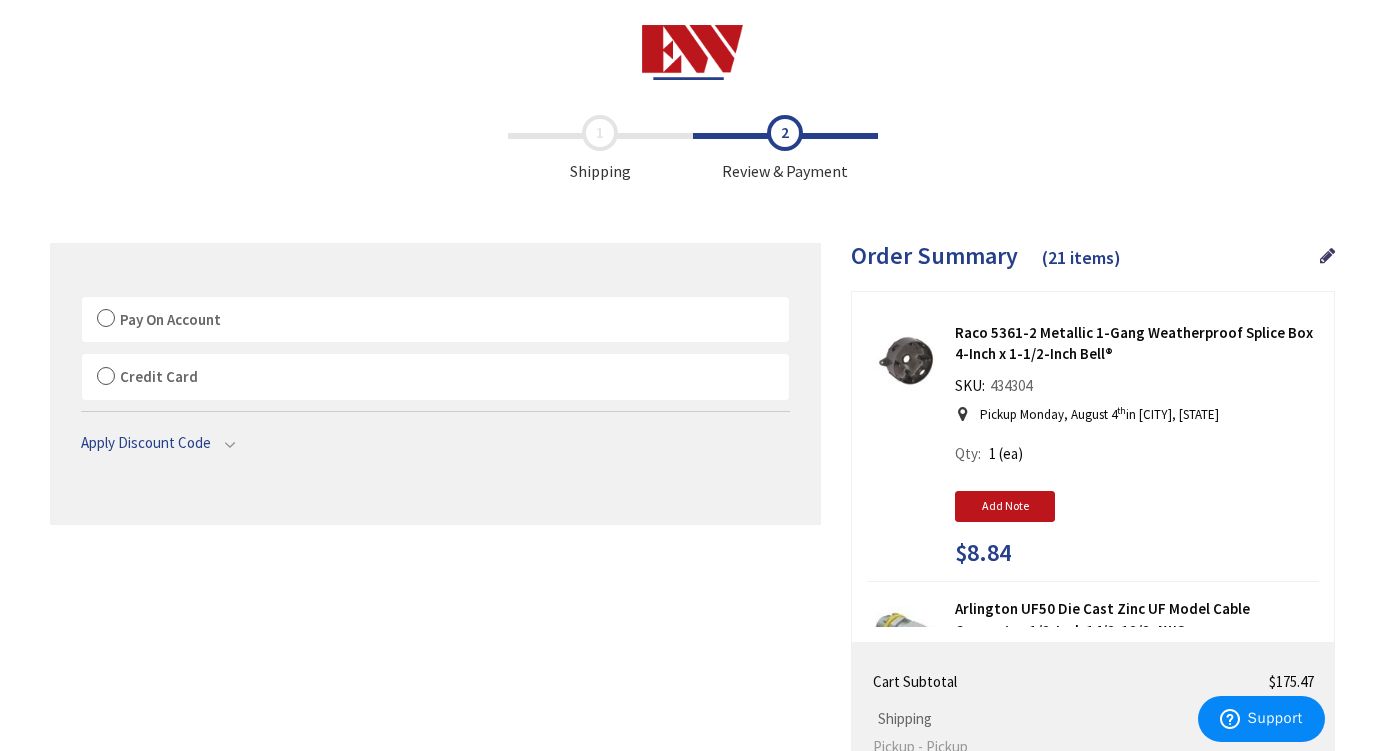 click on "Credit Card" at bounding box center [435, 377] 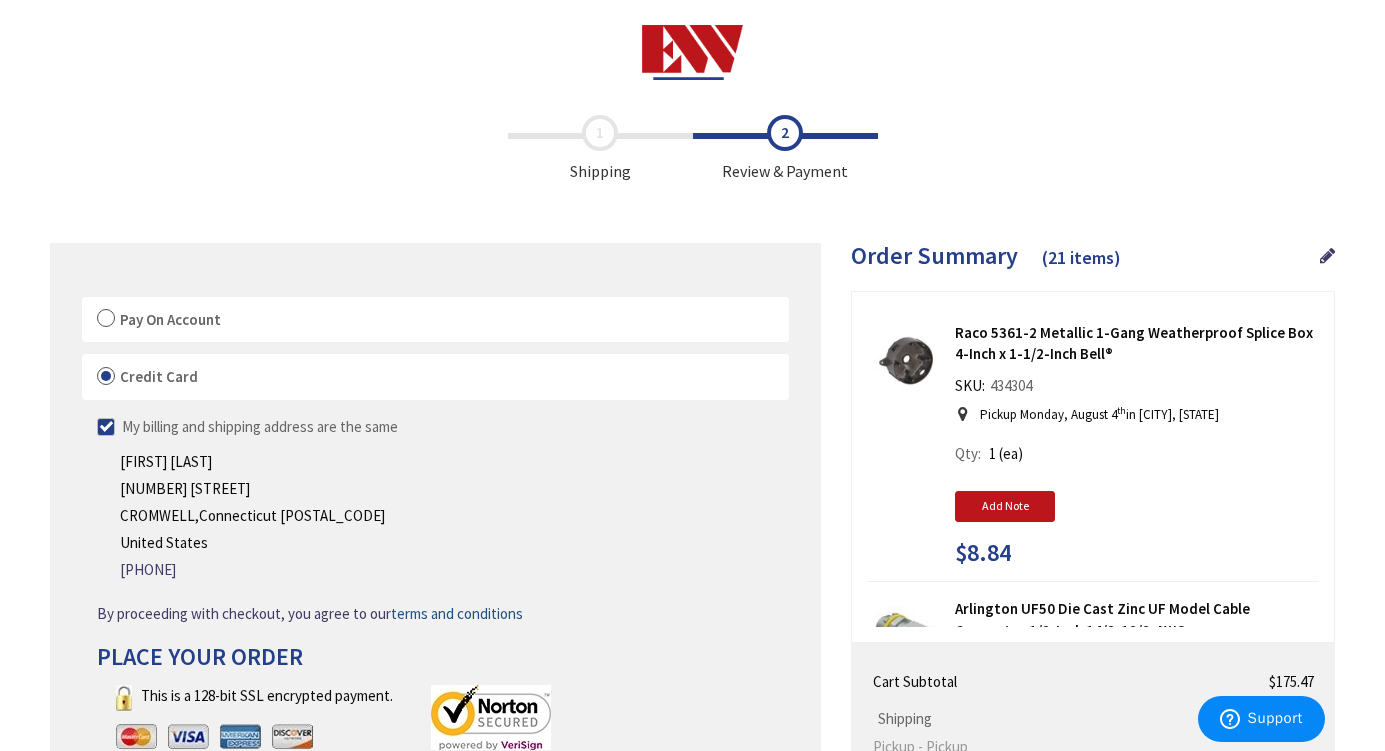 scroll, scrollTop: 0, scrollLeft: 0, axis: both 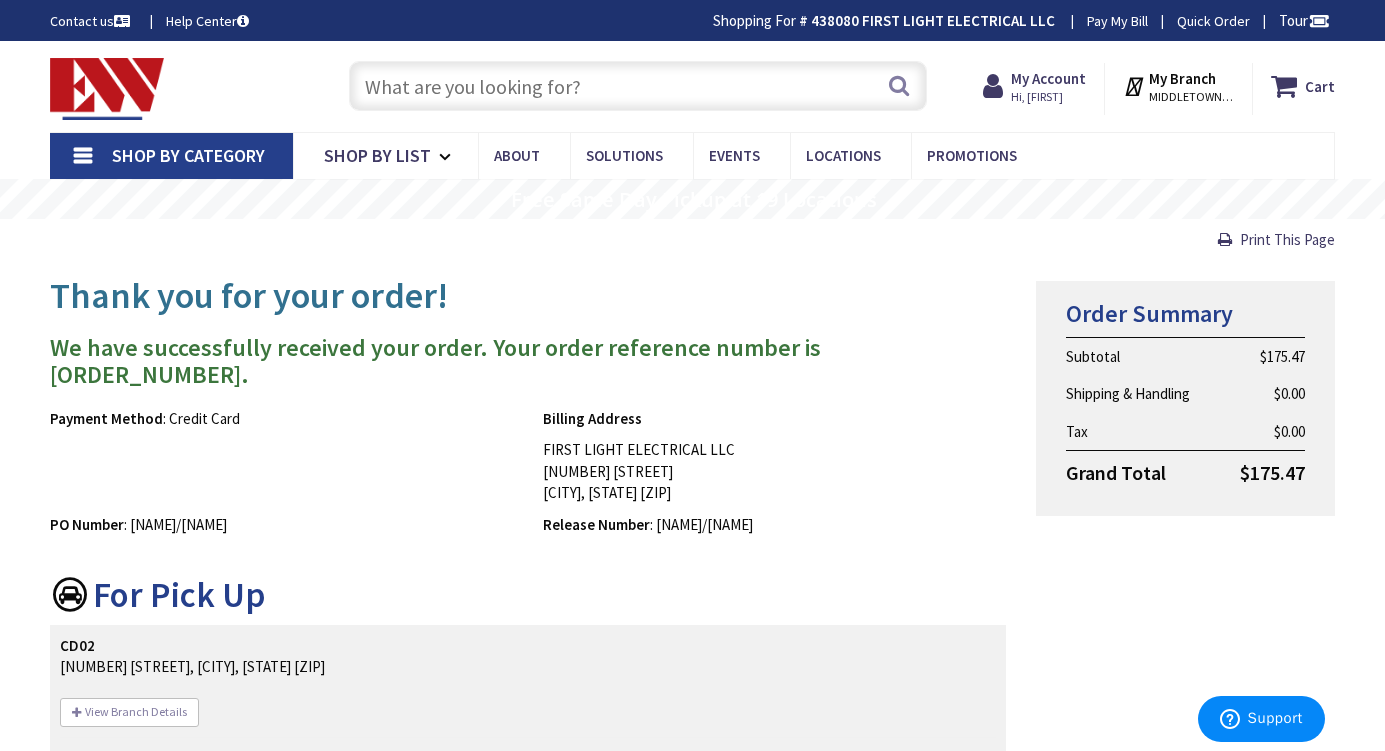 click at bounding box center (638, 86) 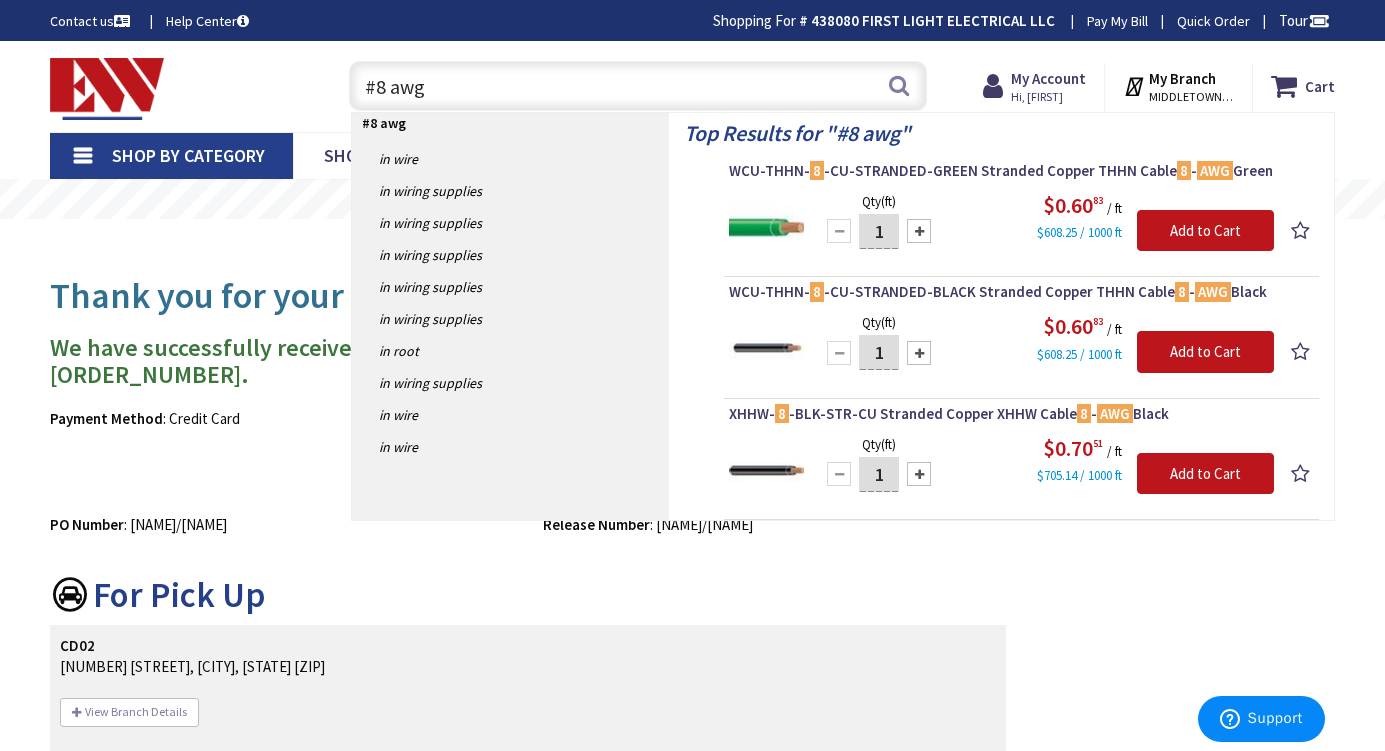 type on "#8 awg" 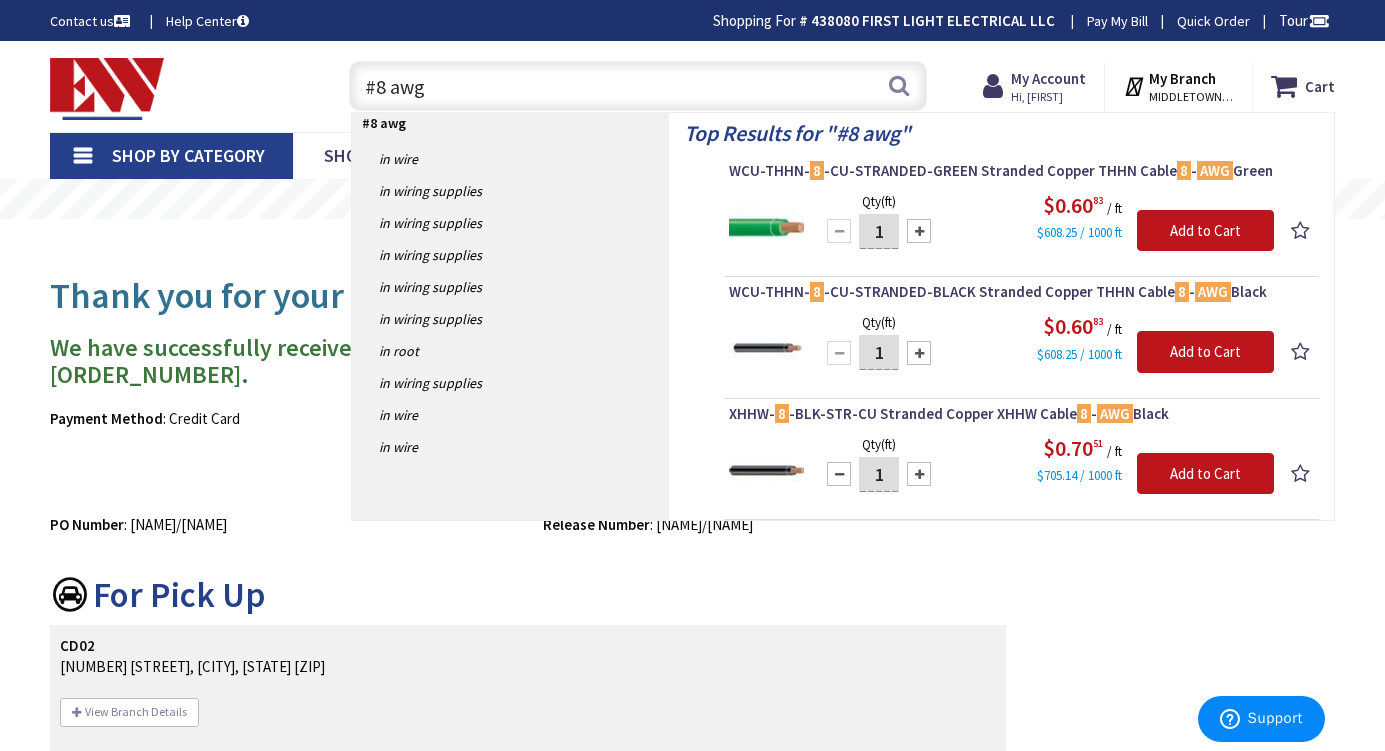 scroll, scrollTop: 0, scrollLeft: 0, axis: both 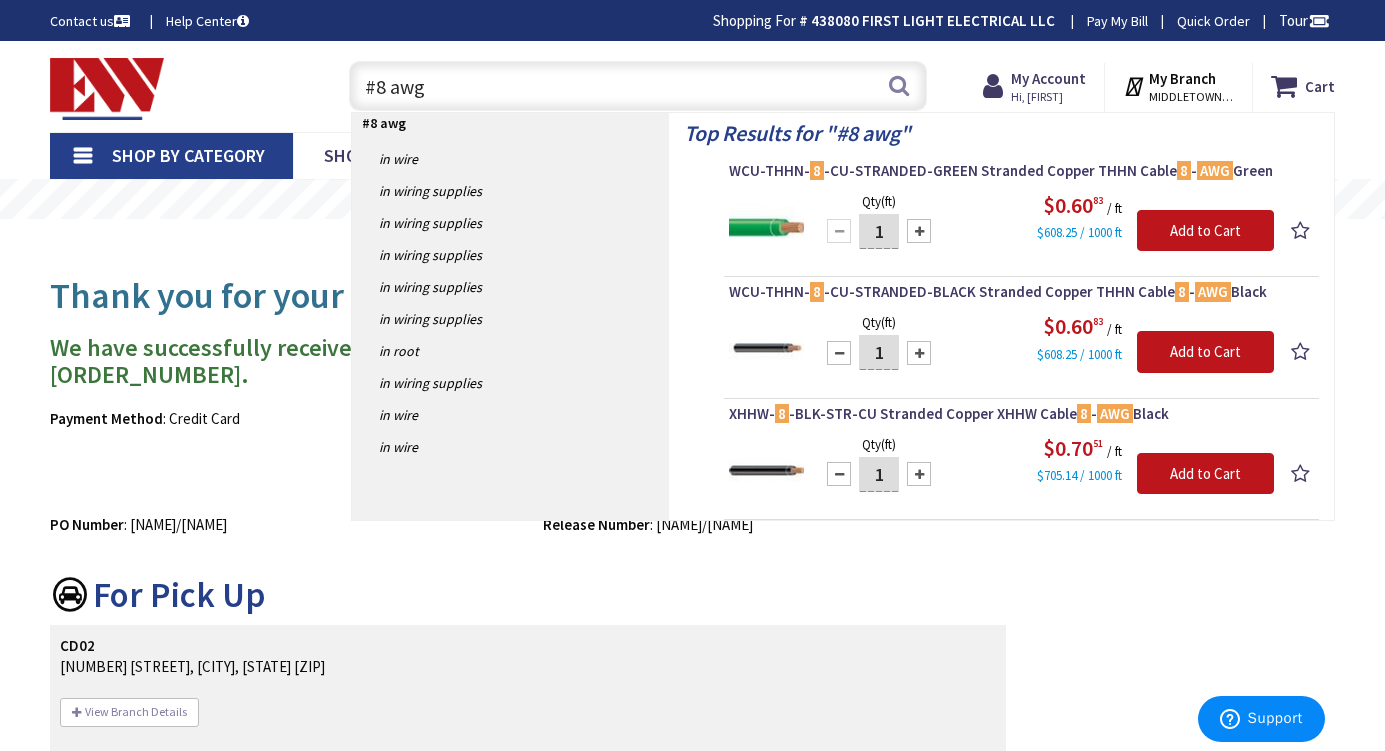 click on "1" at bounding box center (879, 474) 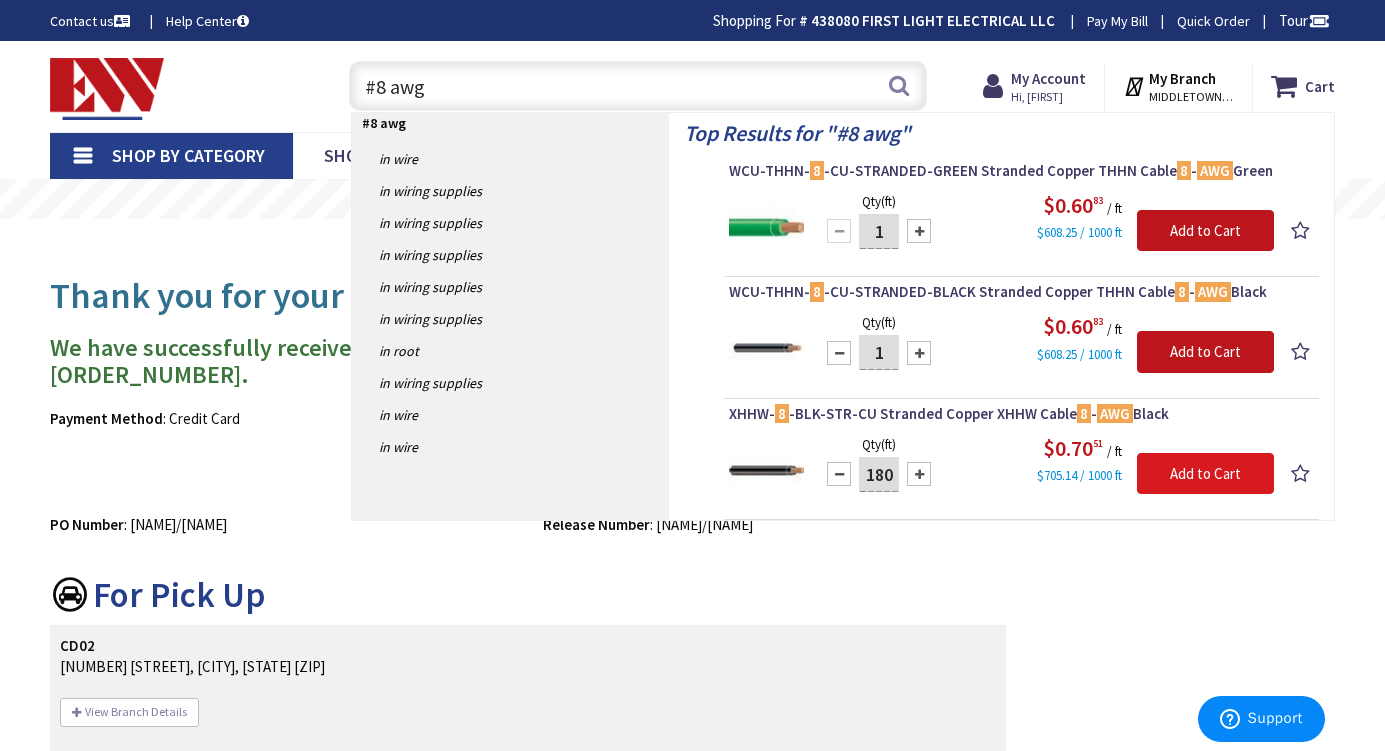 type on "180" 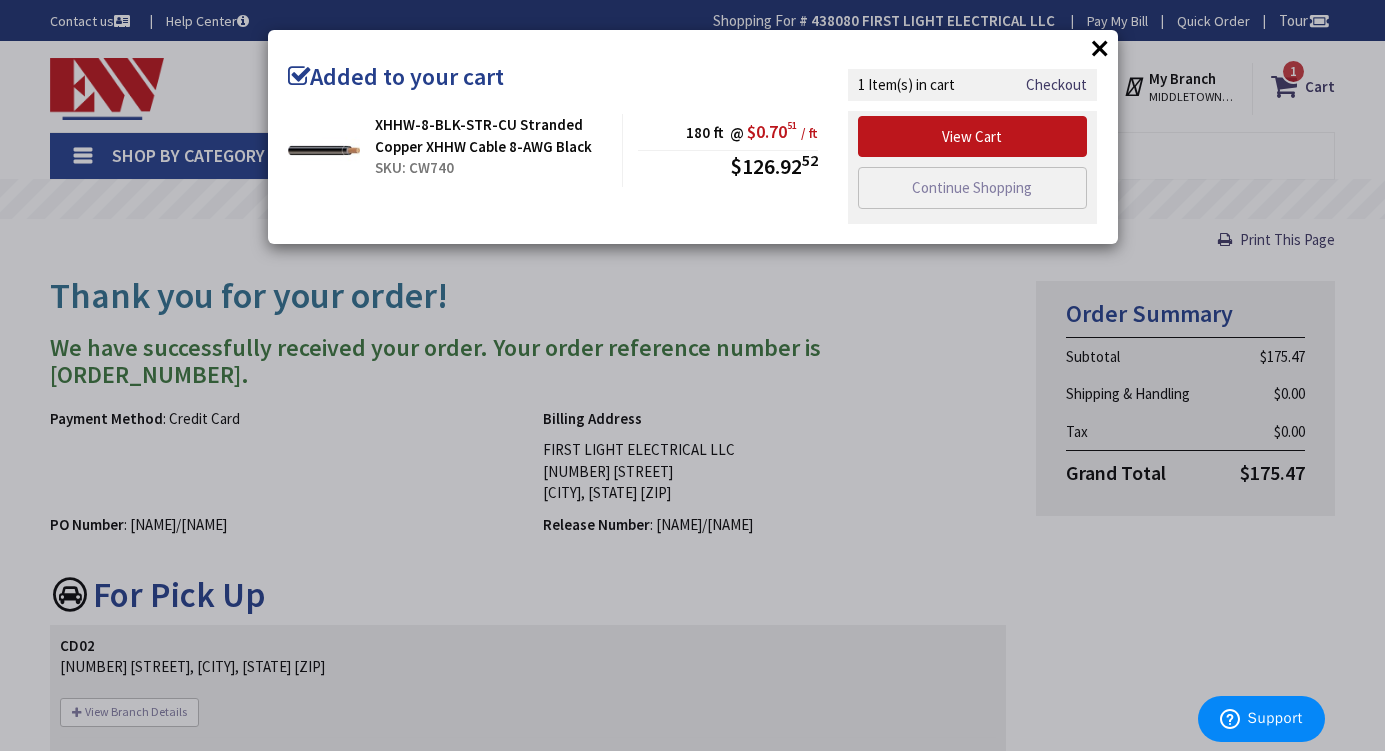 click on "×" at bounding box center [1100, 48] 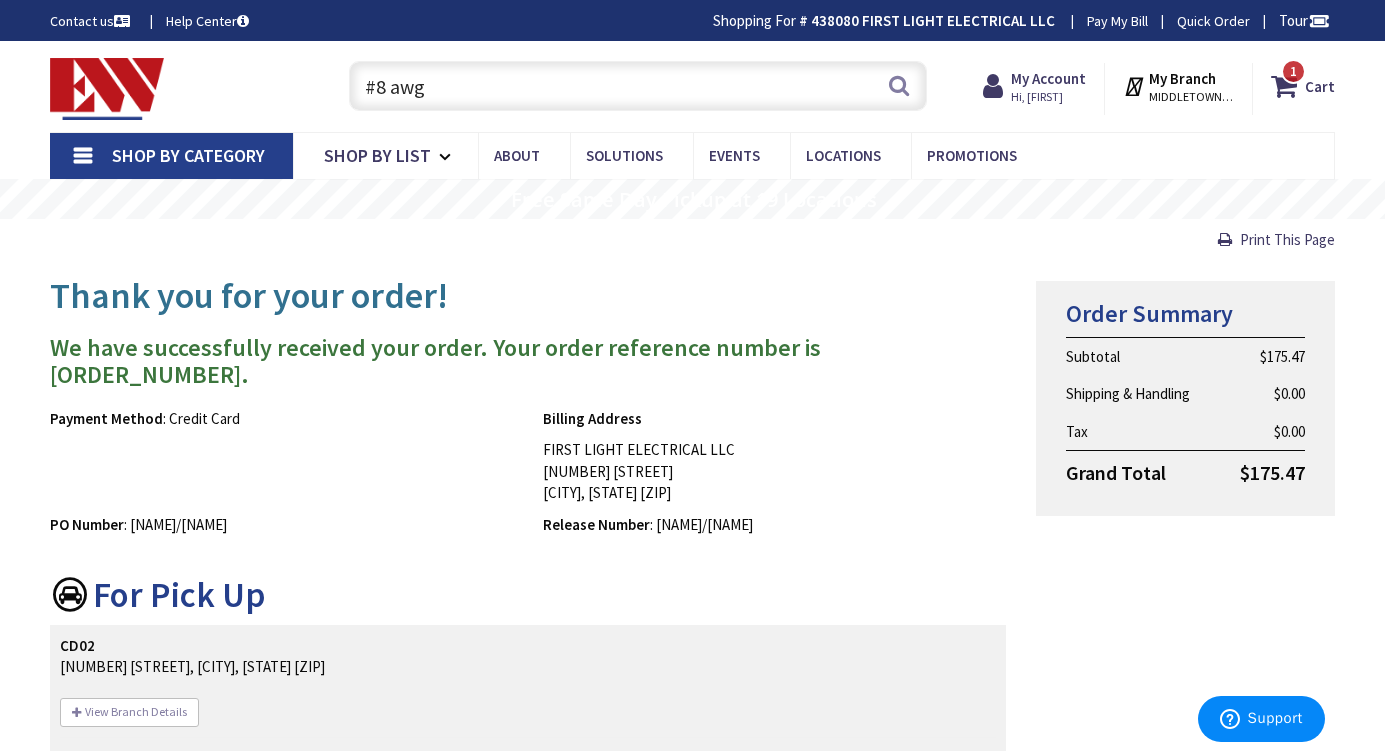 click on "#8 awg" at bounding box center (638, 86) 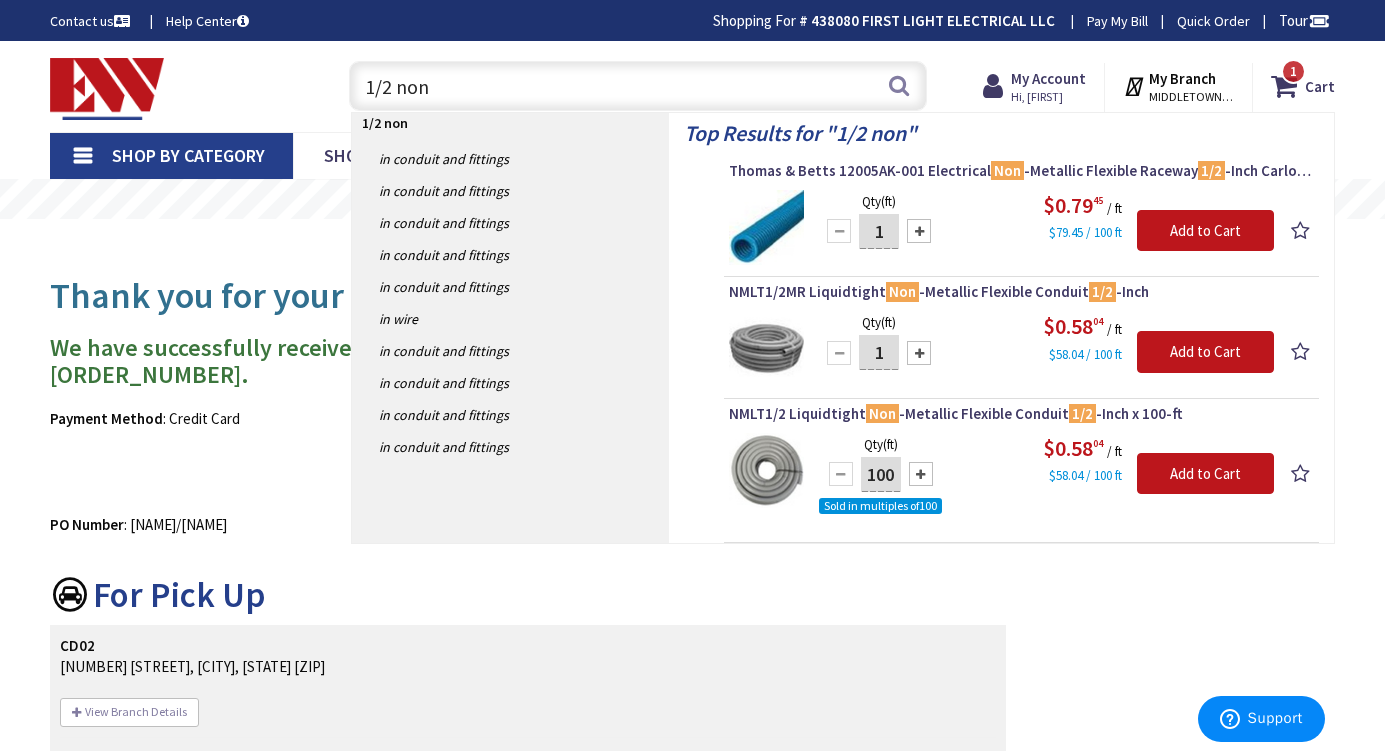 type on "1/2 non" 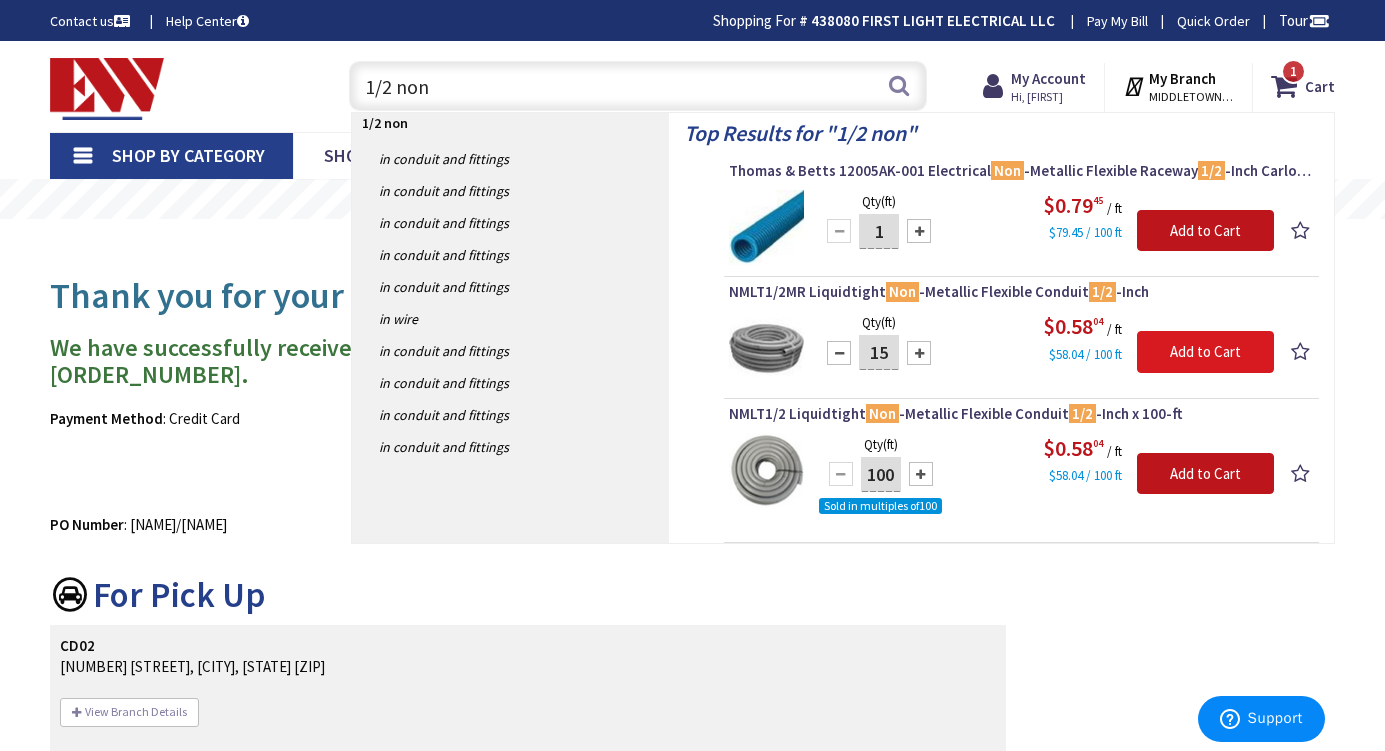 type on "15" 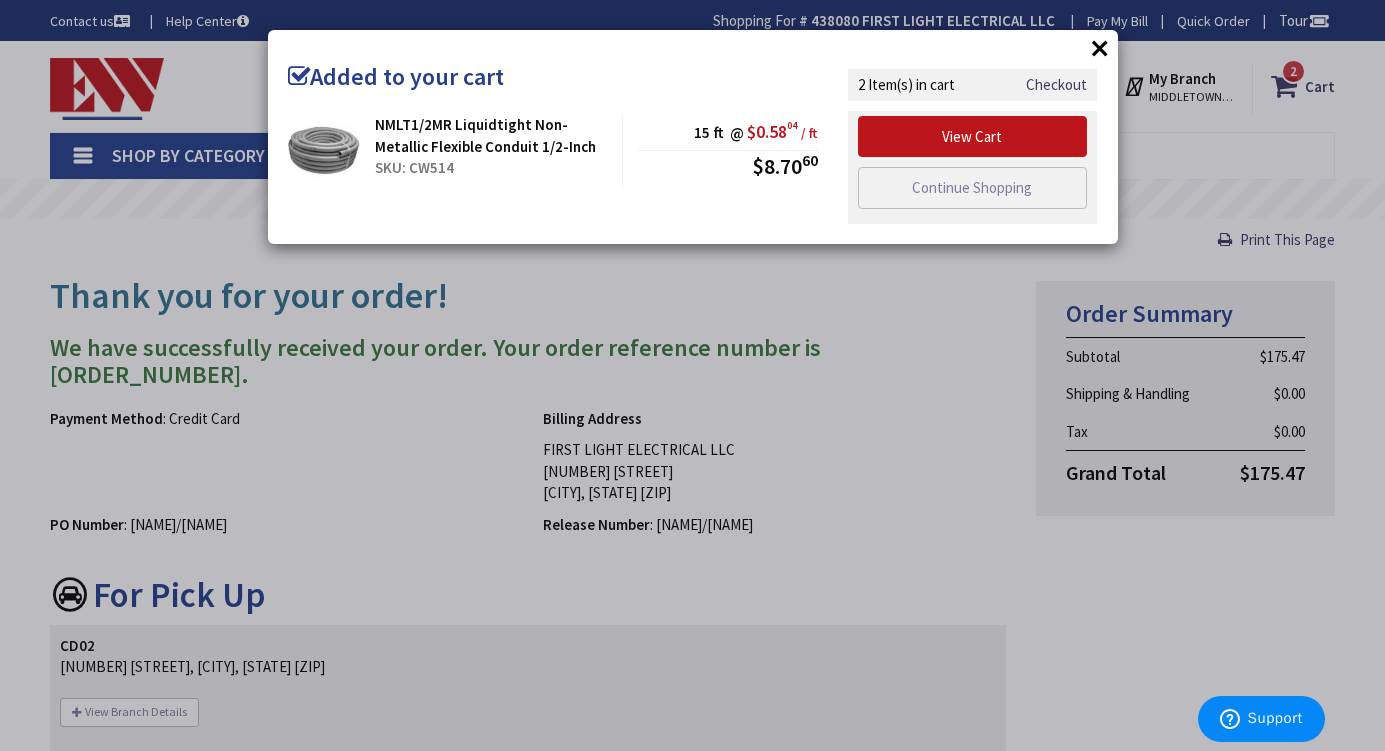 click on "×" at bounding box center [1100, 48] 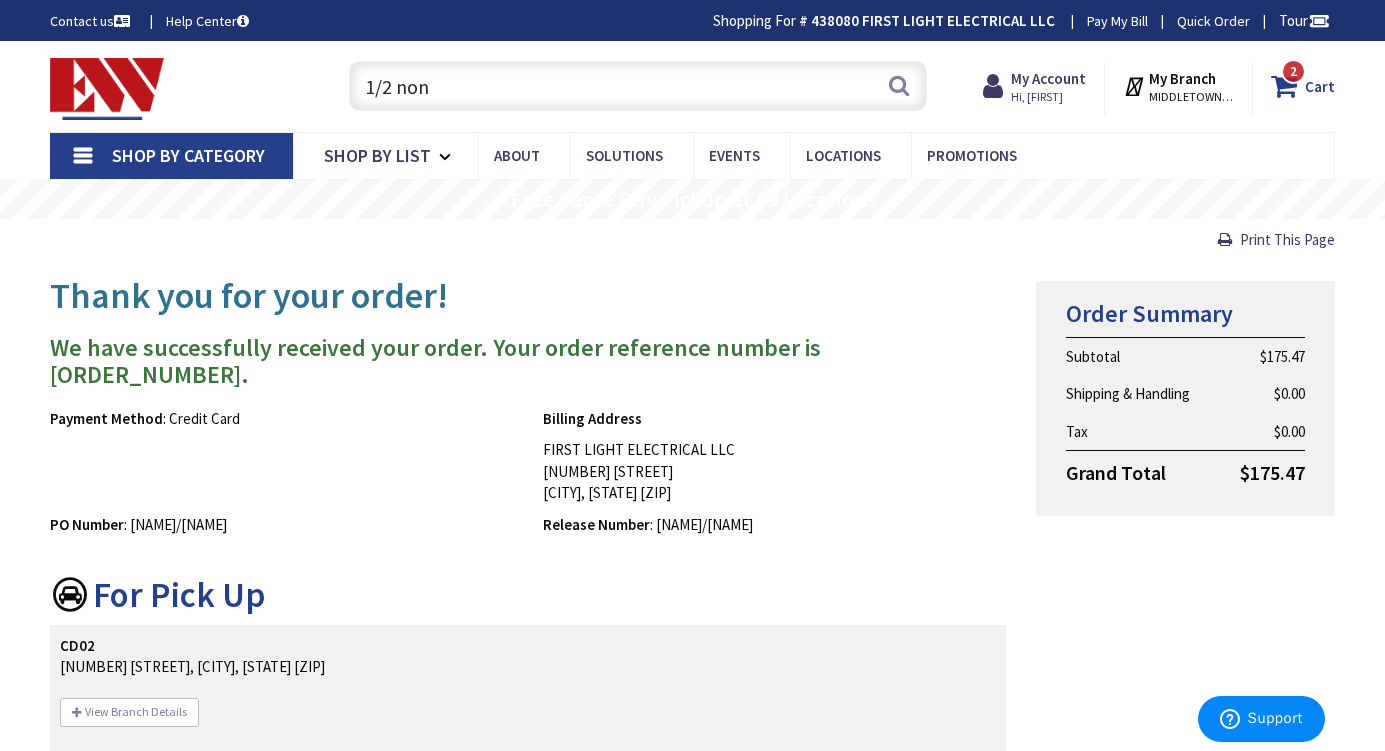 click at bounding box center (1288, 86) 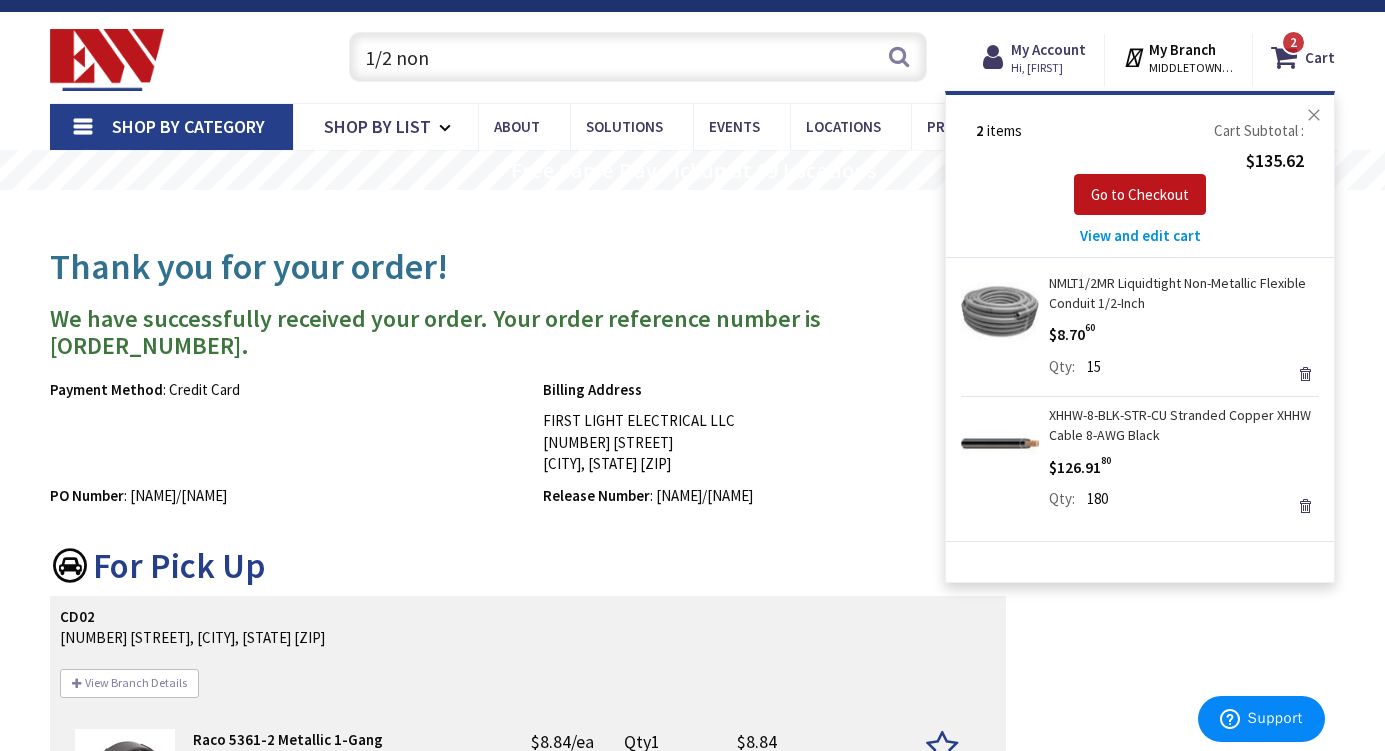 scroll, scrollTop: 31, scrollLeft: 0, axis: vertical 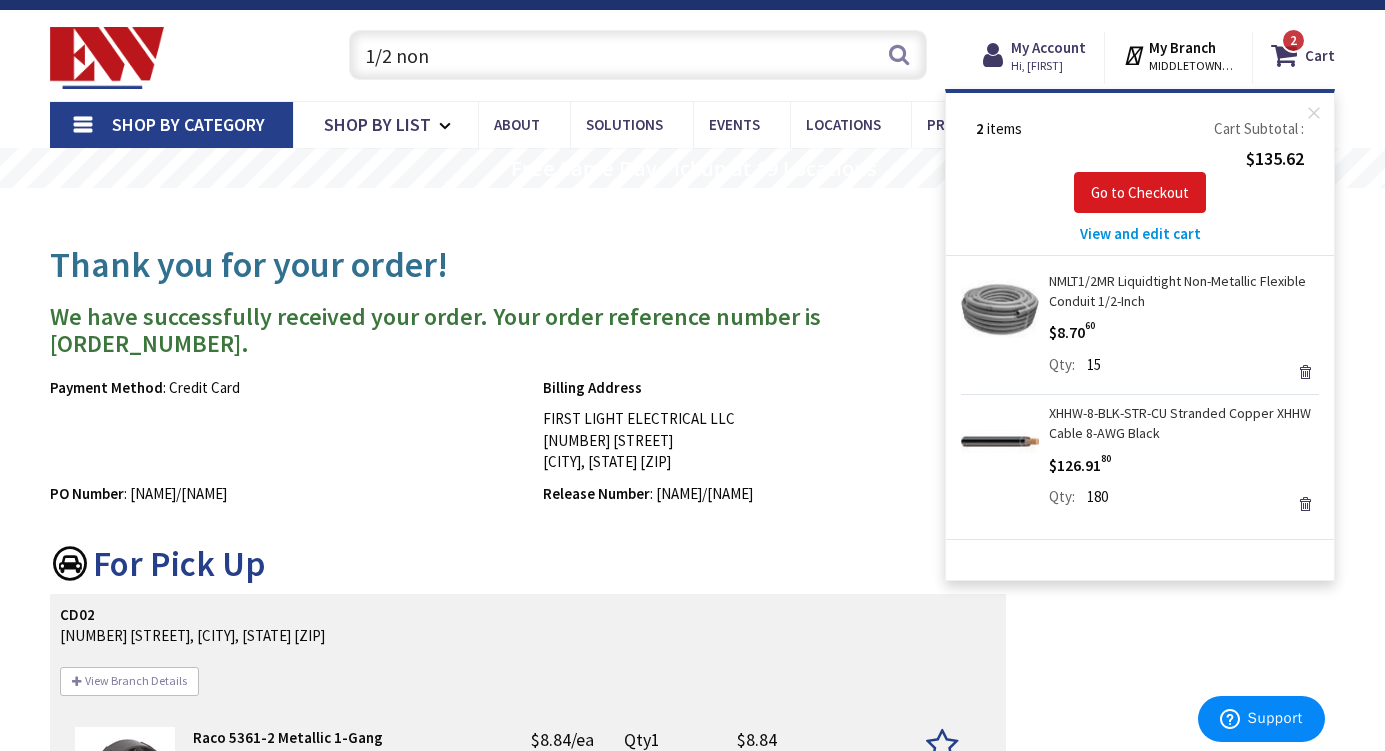click on "Go to Checkout" at bounding box center [1140, 193] 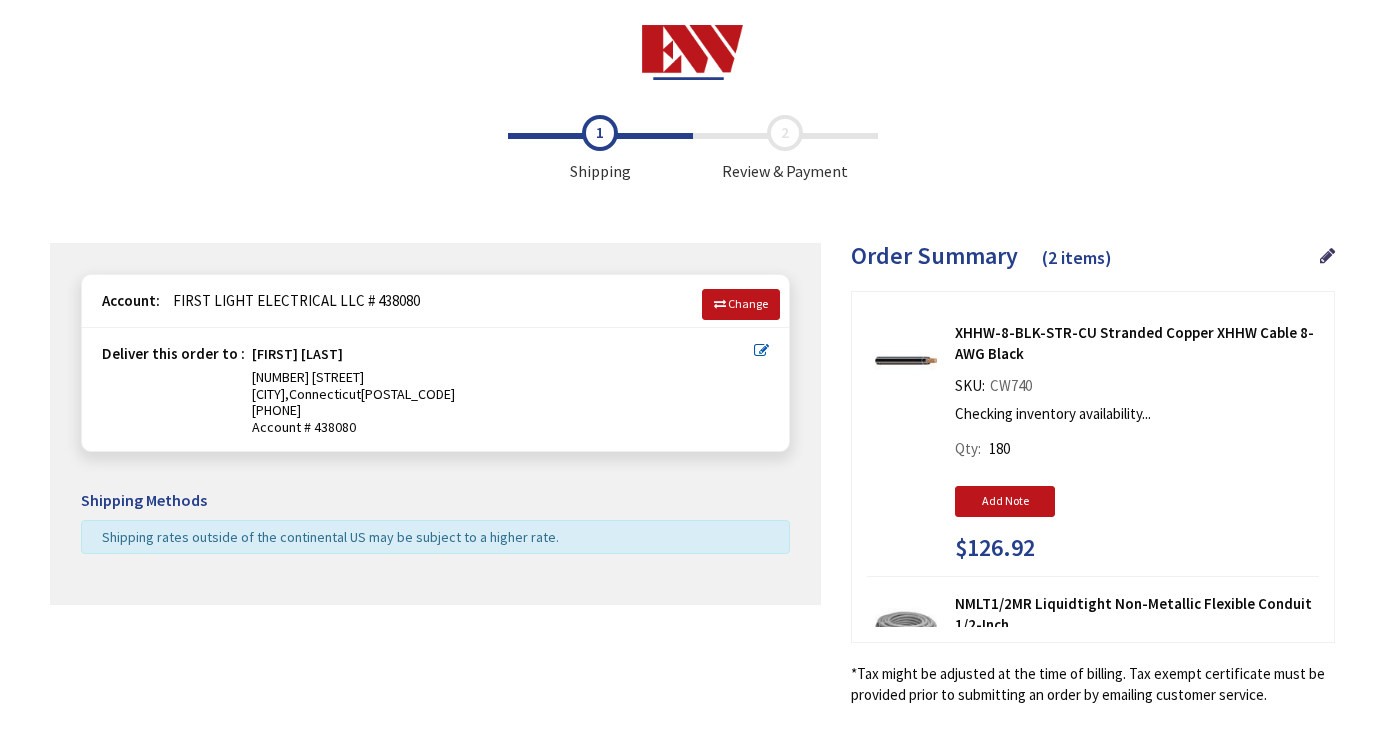scroll, scrollTop: 36, scrollLeft: 0, axis: vertical 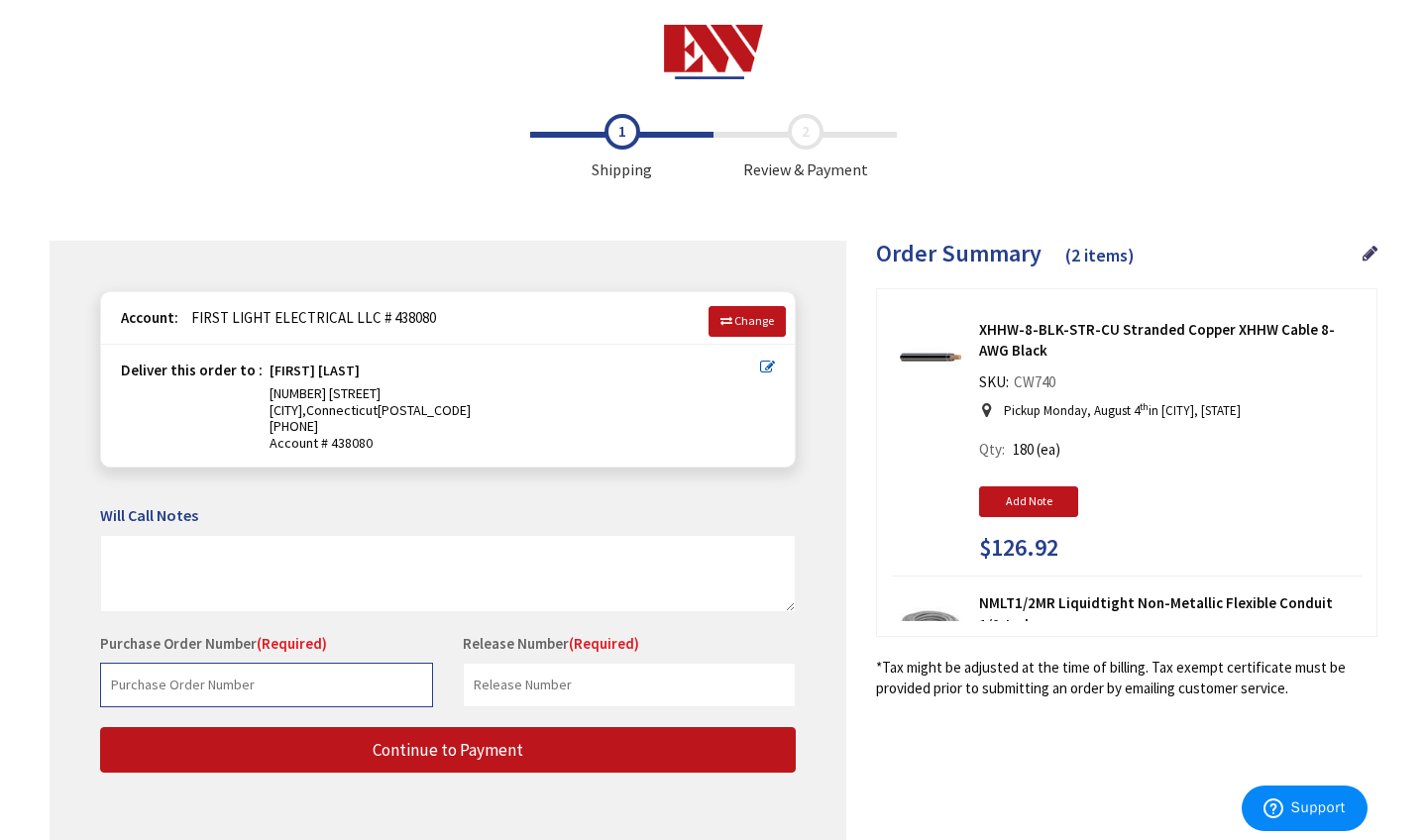 click at bounding box center (267, 684) 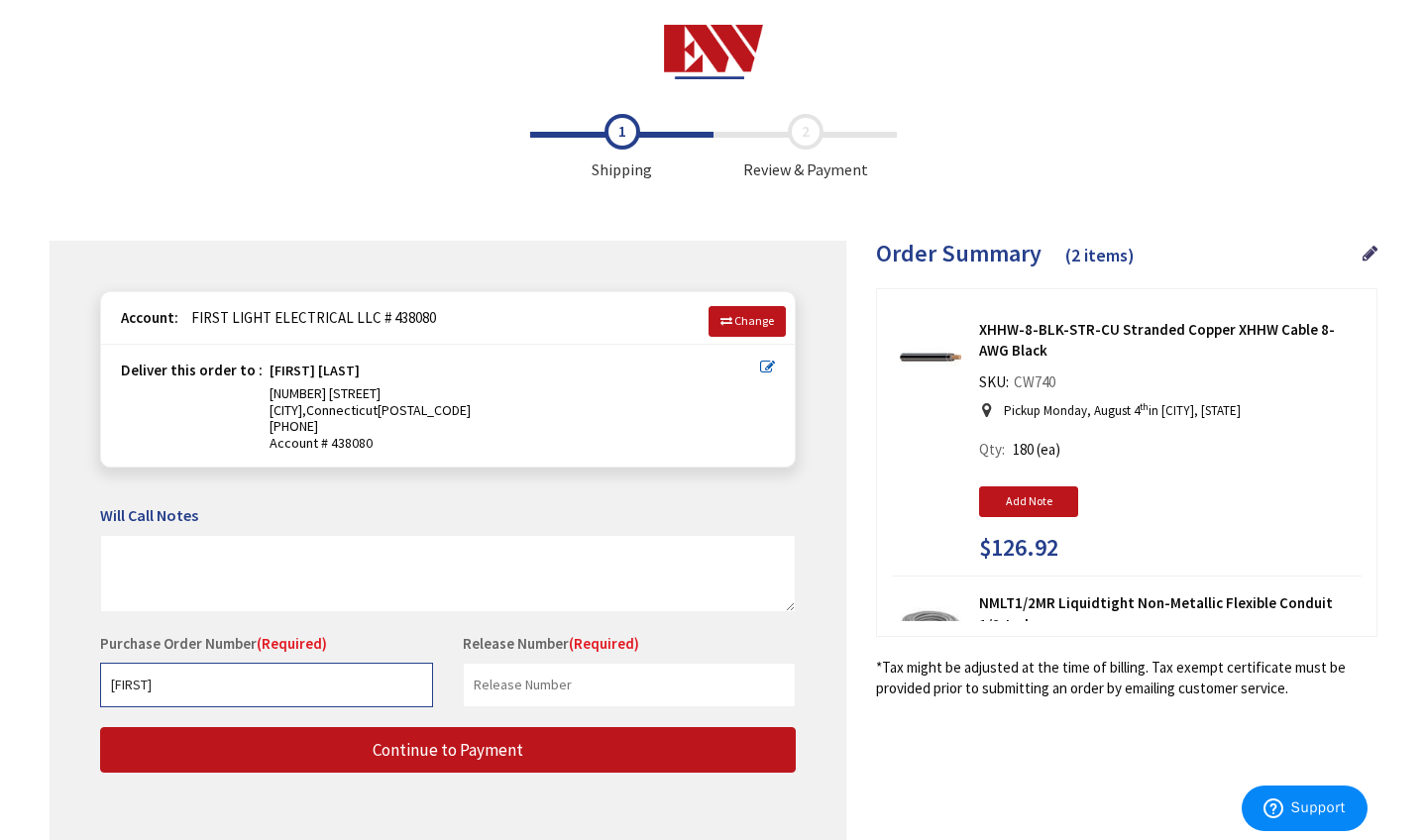 type on "[FIRST]" 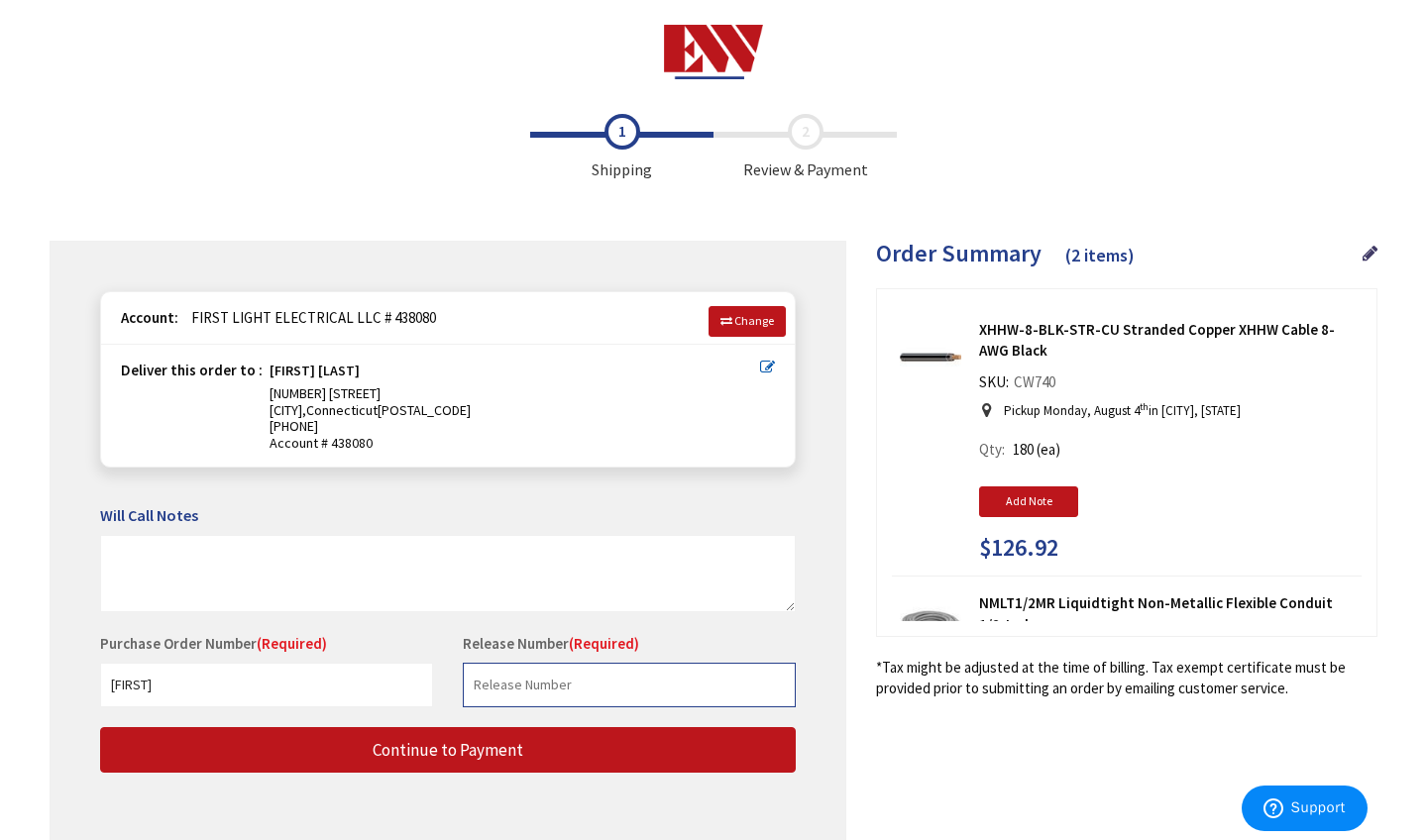 click at bounding box center [629, 684] 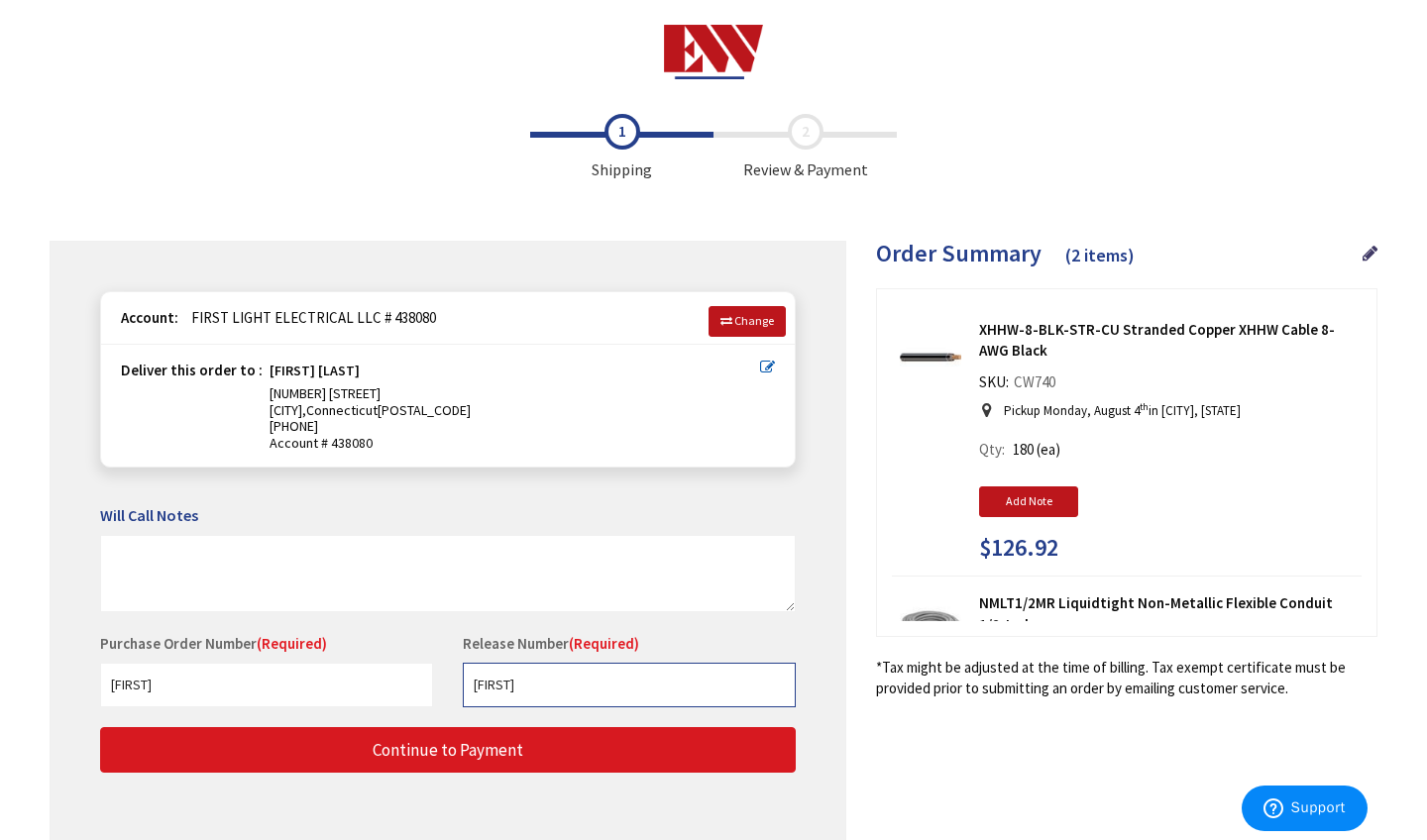 type on "[FIRST]" 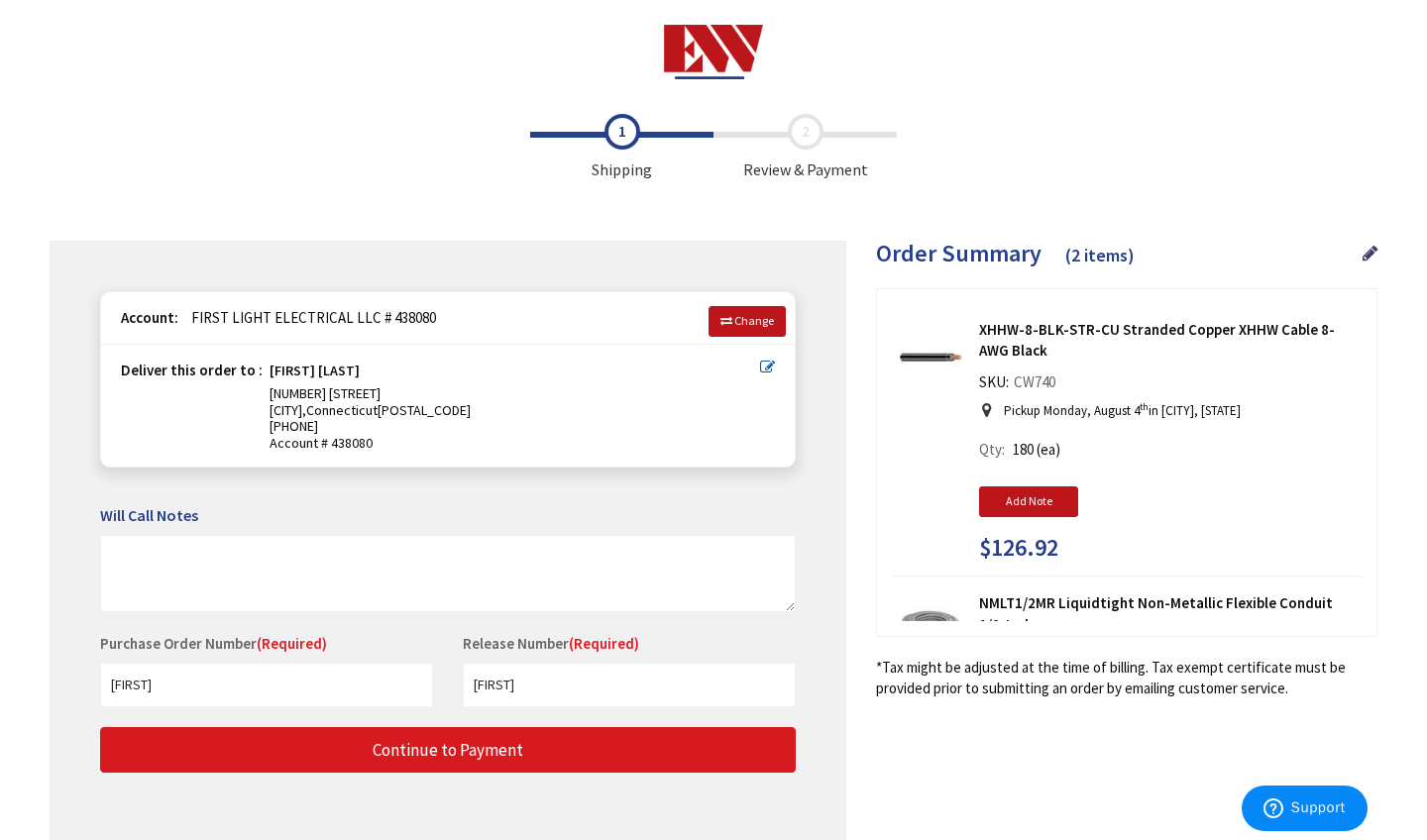 click on "Continue to Payment" at bounding box center (448, 750) 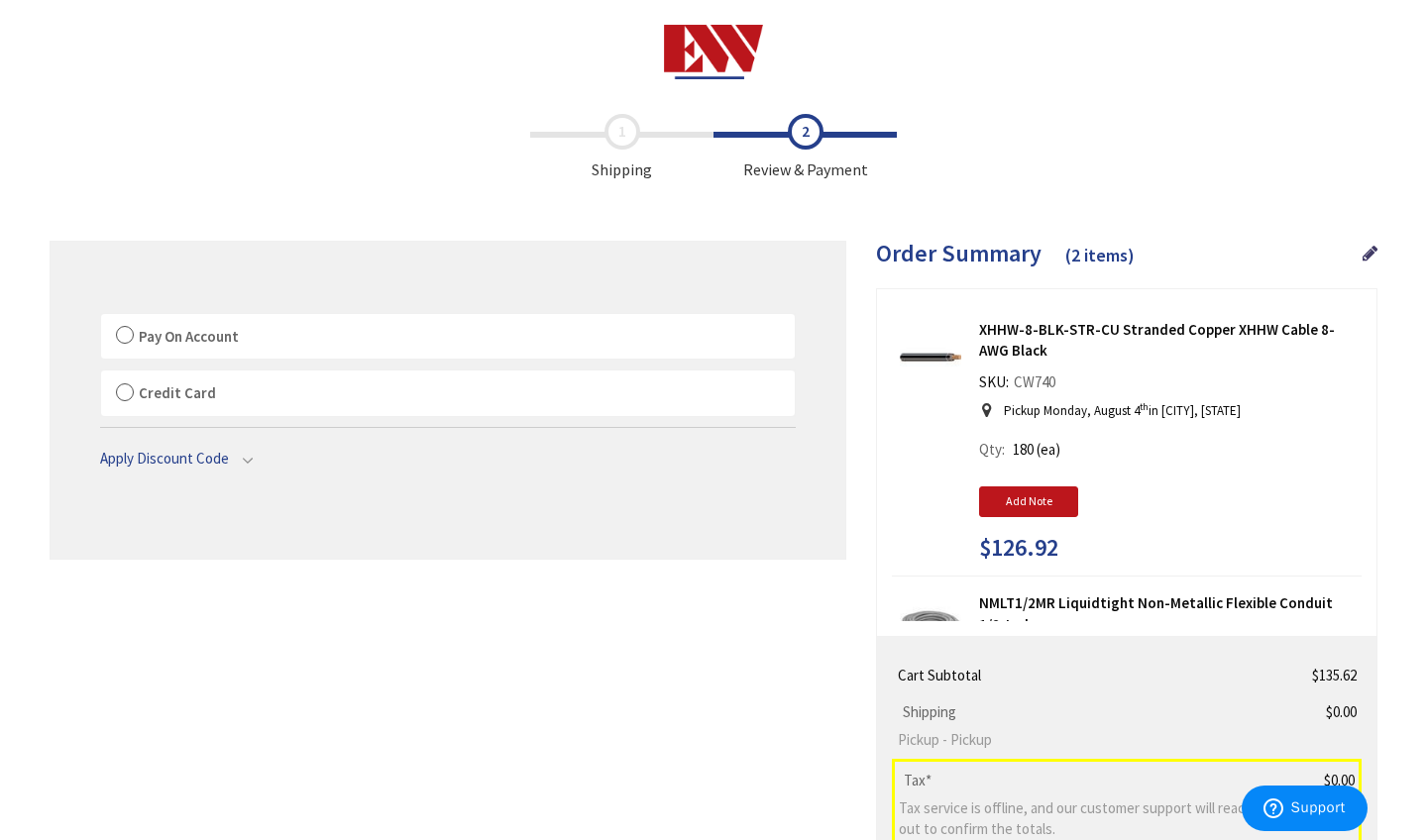 click on "Credit Card" at bounding box center [448, 393] 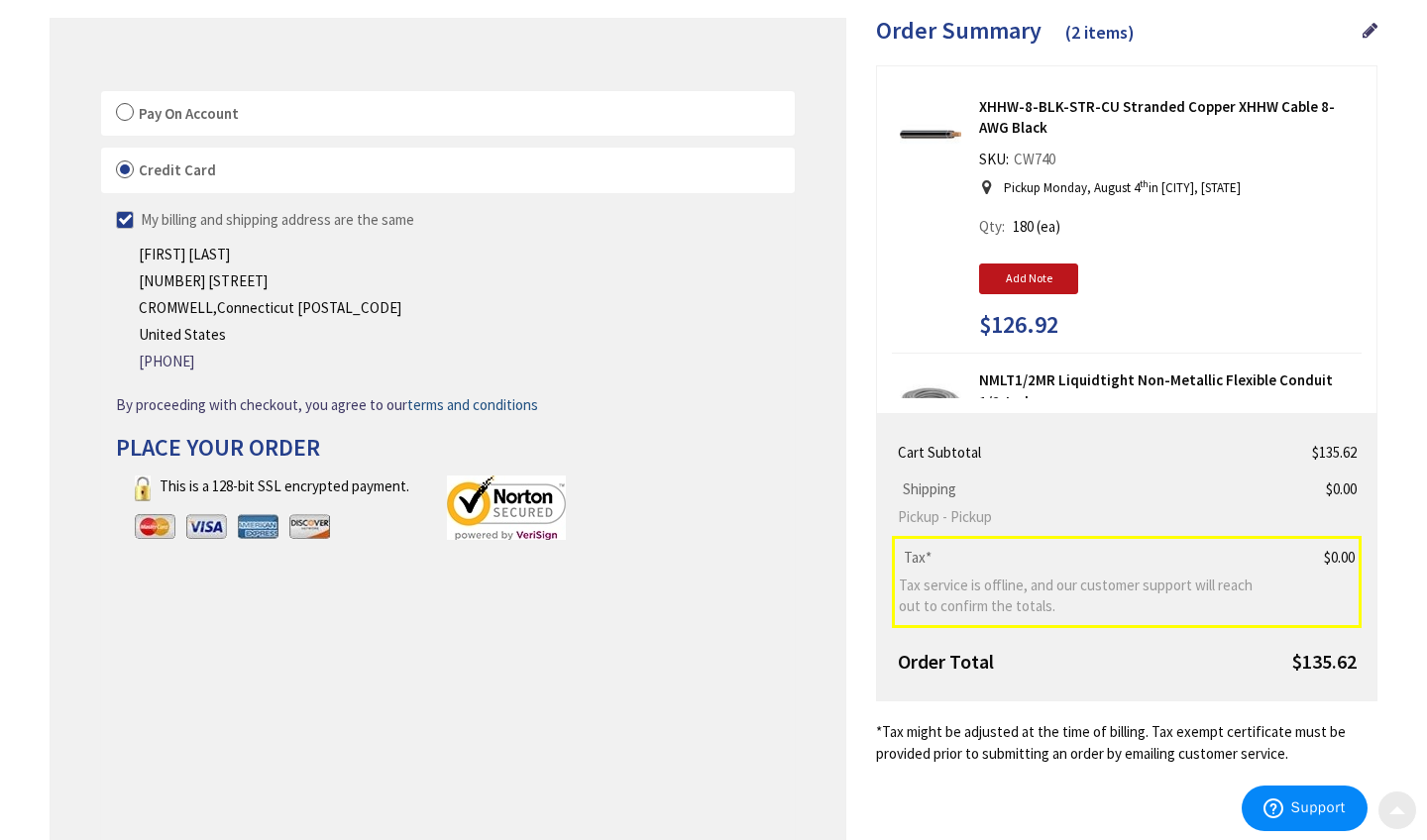 scroll, scrollTop: 253, scrollLeft: 0, axis: vertical 